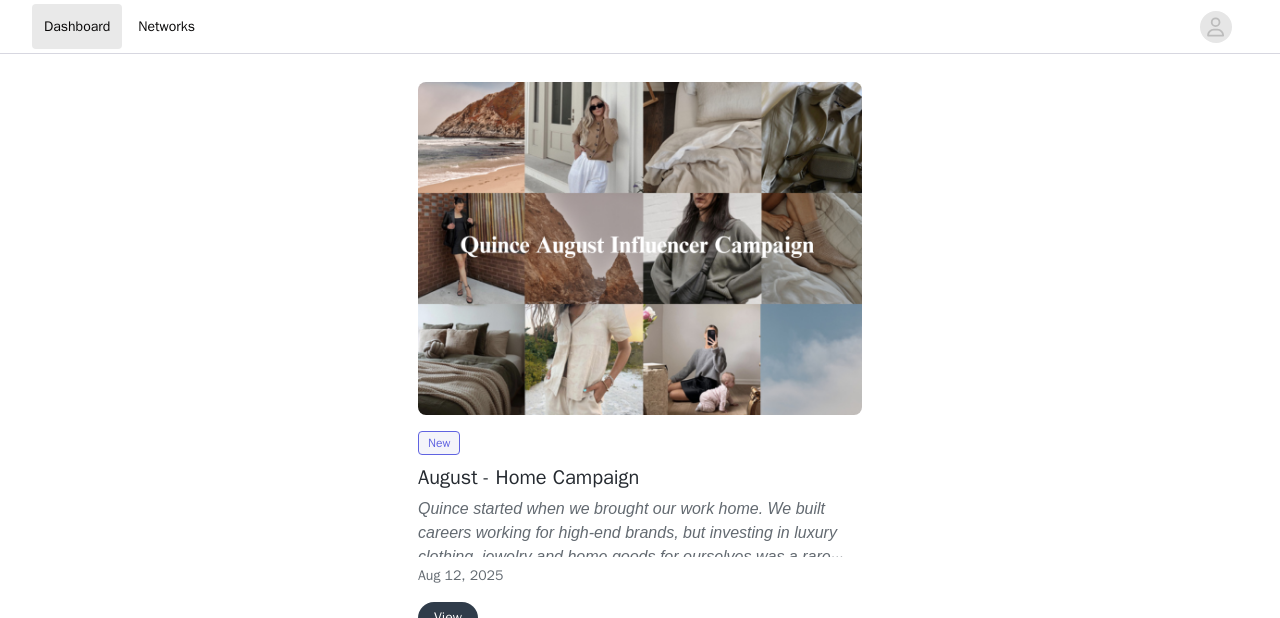 scroll, scrollTop: 0, scrollLeft: 0, axis: both 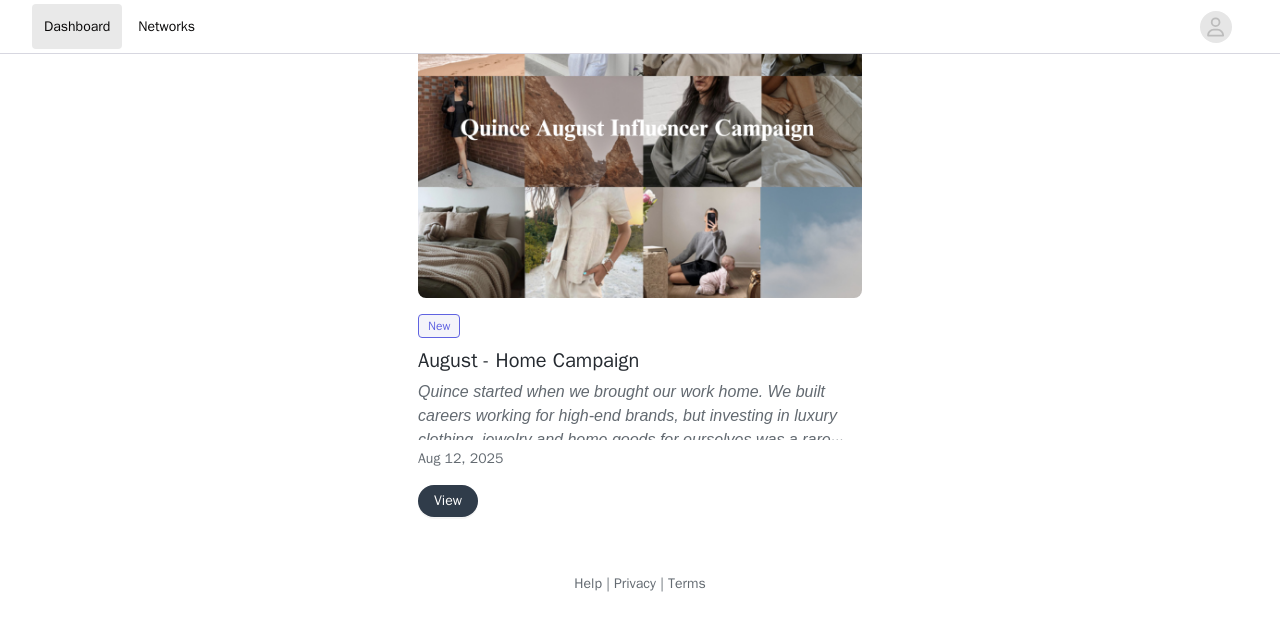 click on "Quince started when we brought our work home. We built careers working for high-end brands, but investing in luxury clothing, jewelry and home goods for ourselves was a rare treat. So, we built our own brand—committed to making exceptionally high-quality essentials at a price within reach.  Because everyone deserves to fill their life with the finer things" at bounding box center [640, 416] 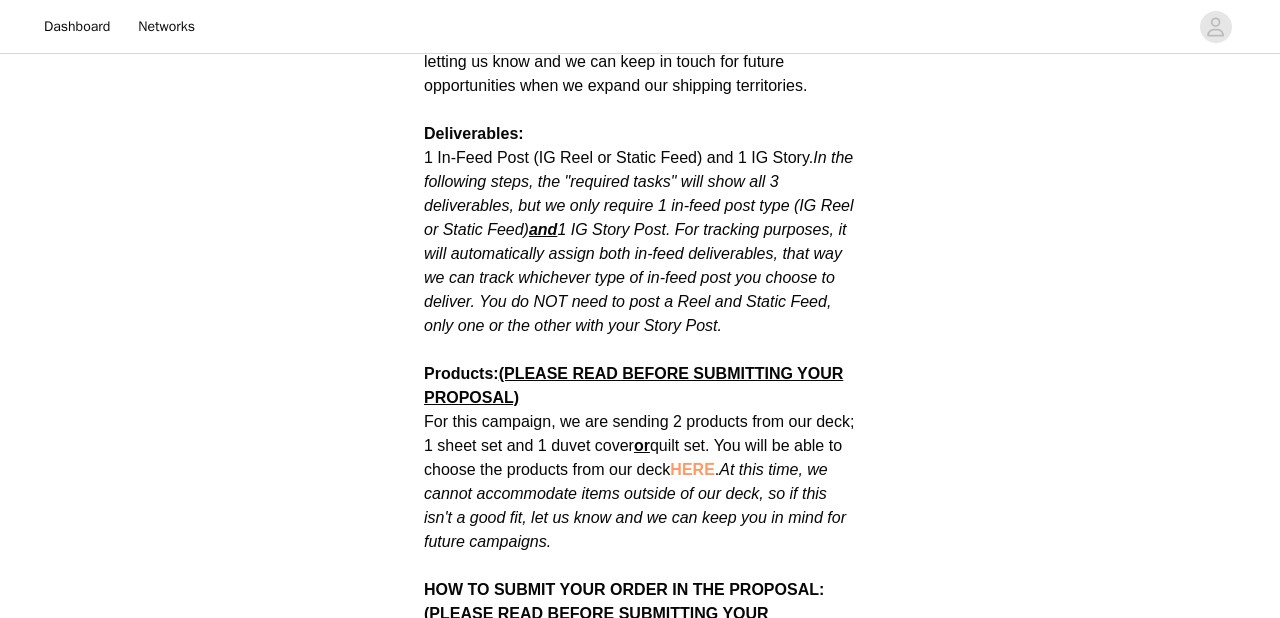 scroll, scrollTop: 1089, scrollLeft: 0, axis: vertical 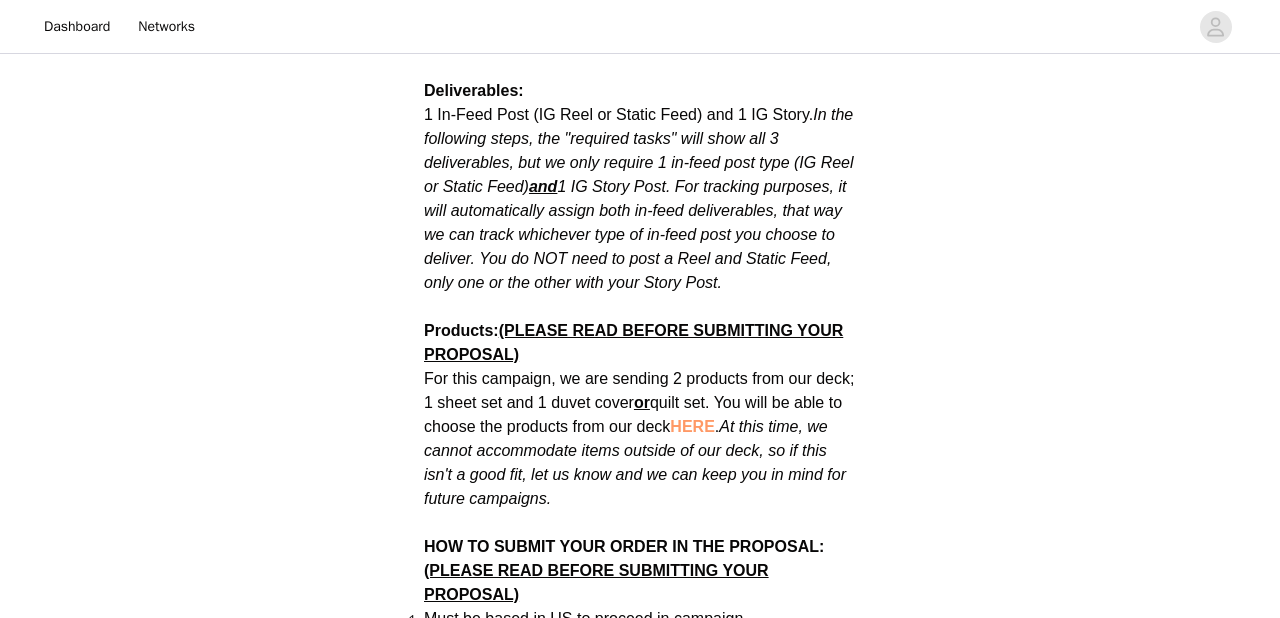 click on "HERE" at bounding box center [692, 426] 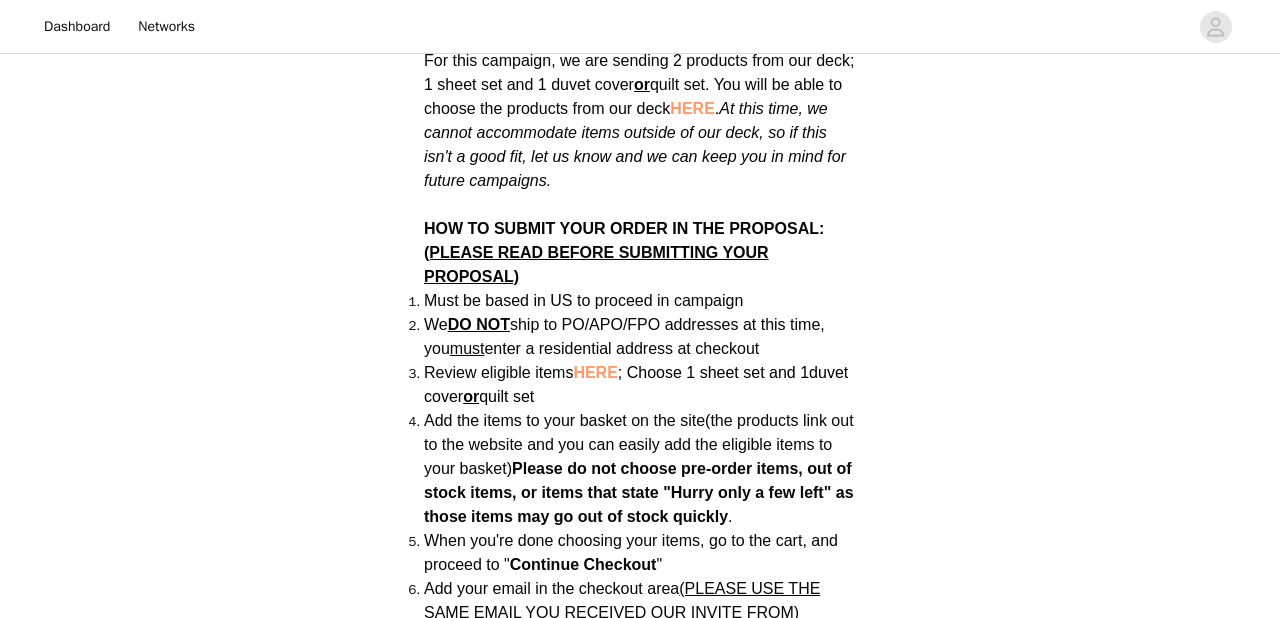 scroll, scrollTop: 1408, scrollLeft: 0, axis: vertical 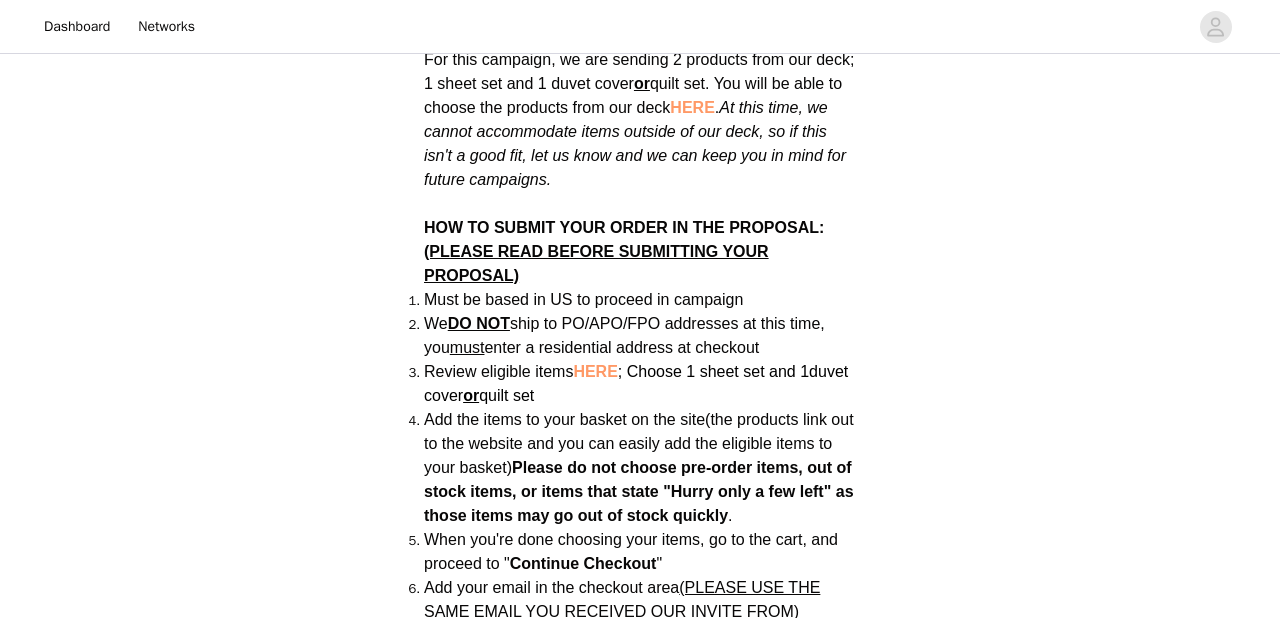 drag, startPoint x: 604, startPoint y: 371, endPoint x: 728, endPoint y: 391, distance: 125.60255 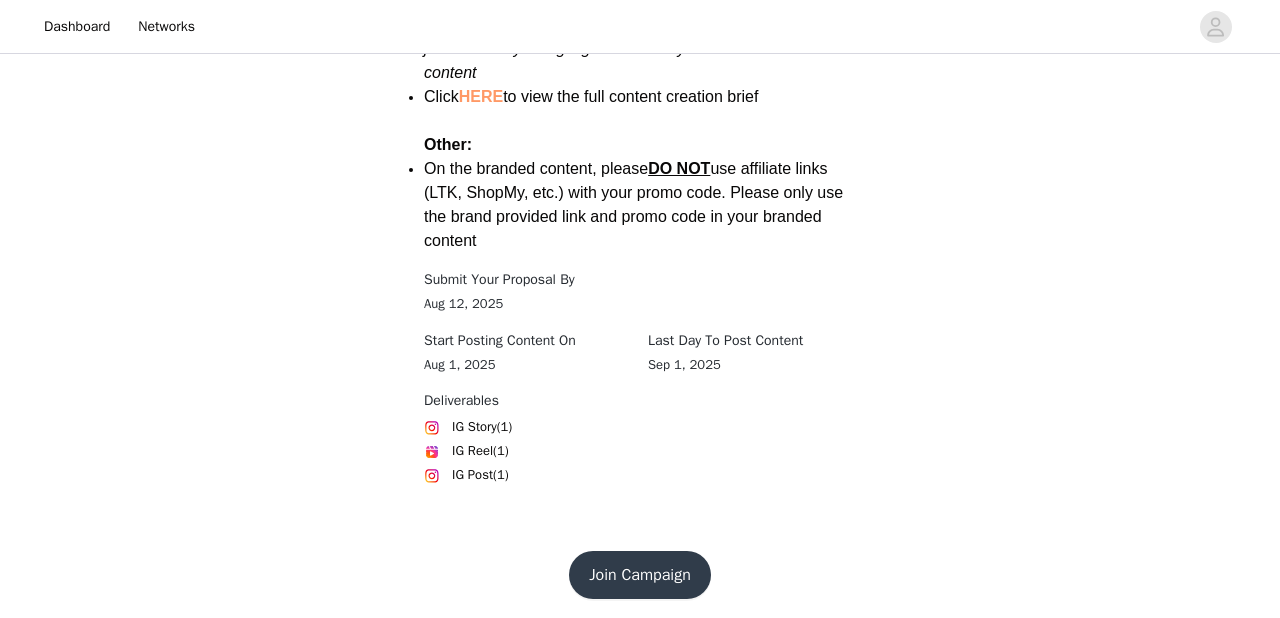 scroll, scrollTop: 2909, scrollLeft: 0, axis: vertical 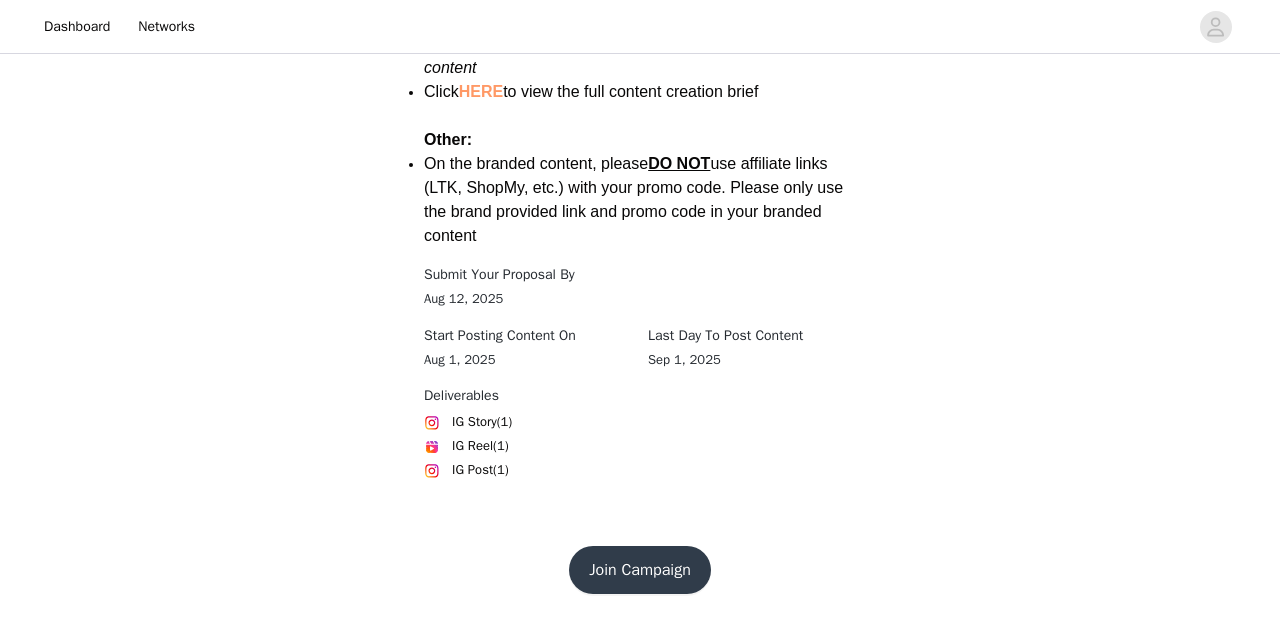 click on "Join Campaign" at bounding box center [640, 570] 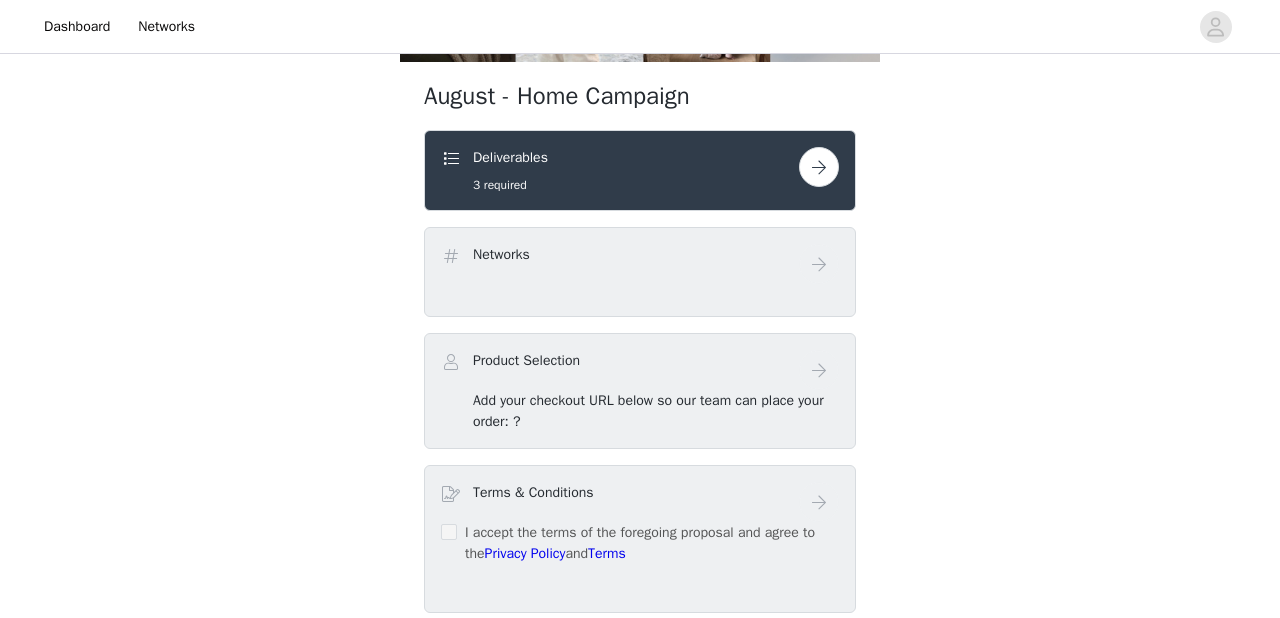 scroll, scrollTop: 354, scrollLeft: 0, axis: vertical 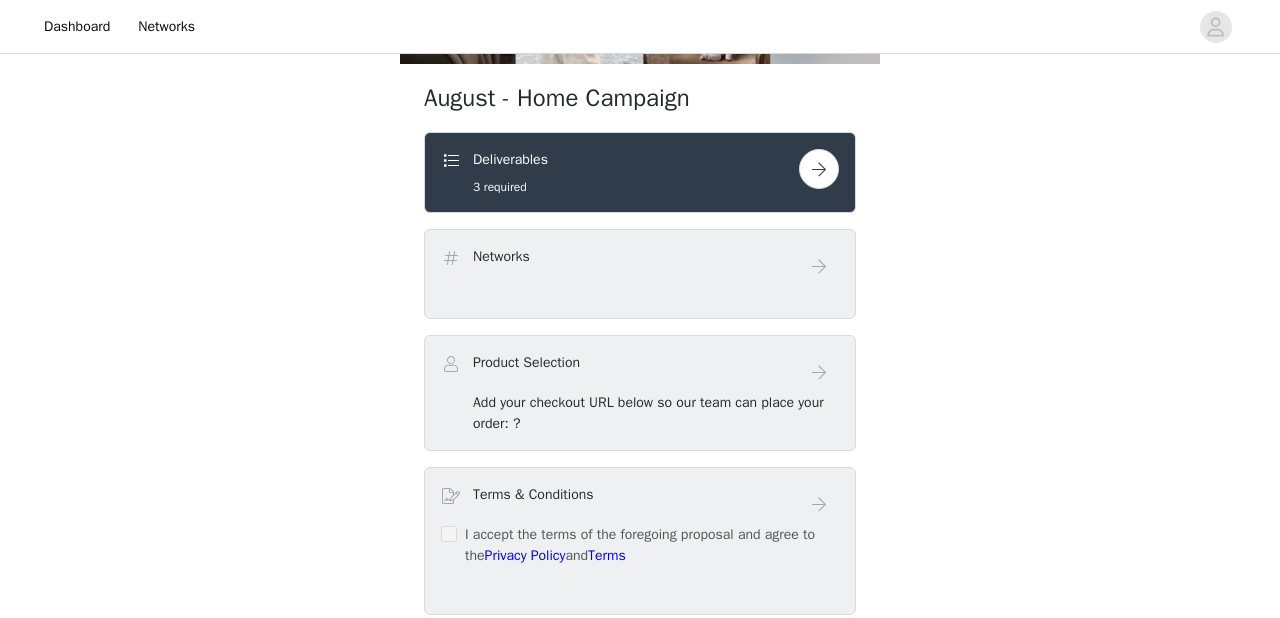 click on "Deliverables   3 required" at bounding box center (620, 172) 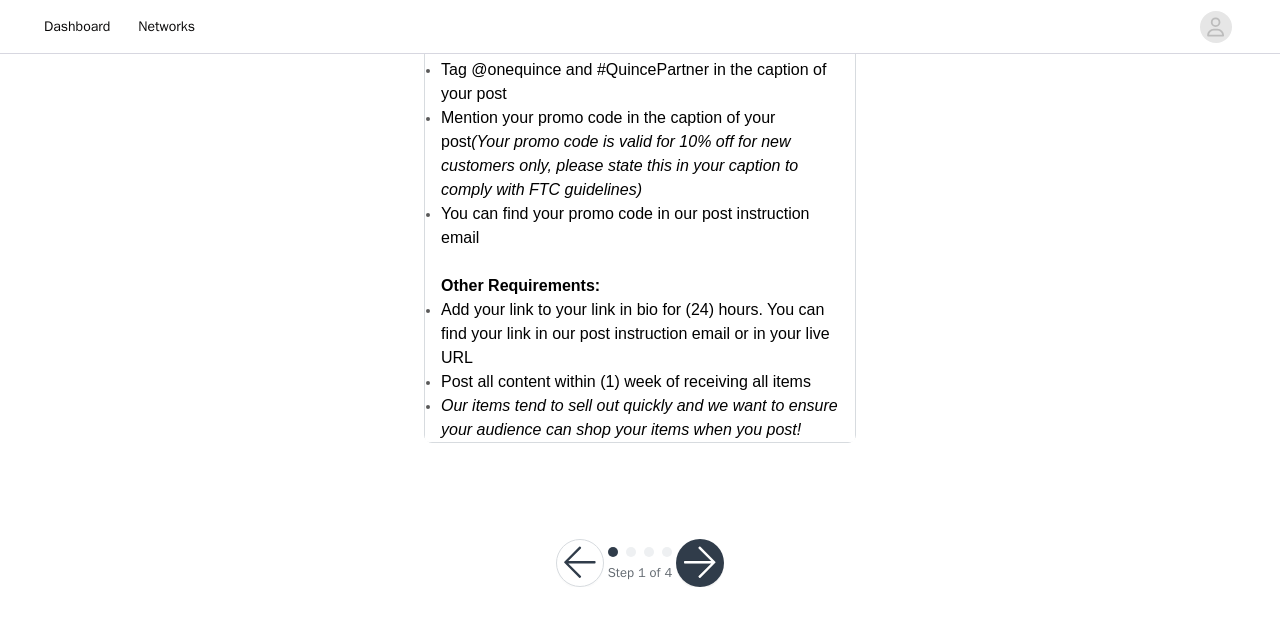 scroll, scrollTop: 4114, scrollLeft: 0, axis: vertical 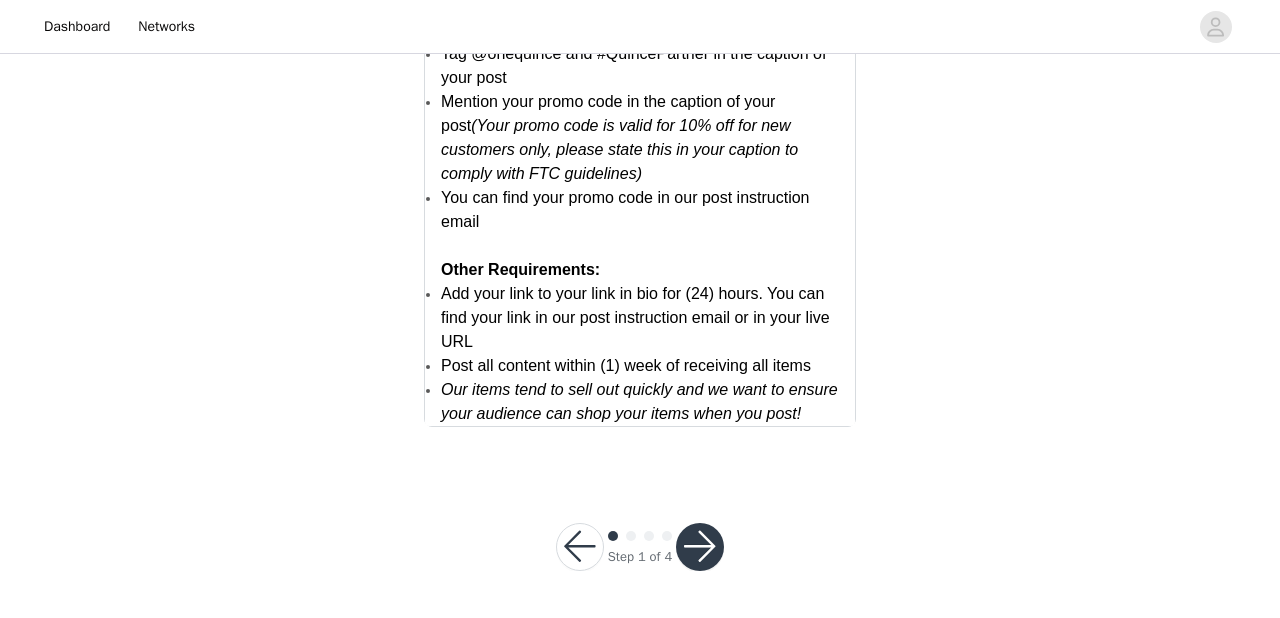 click at bounding box center (700, 547) 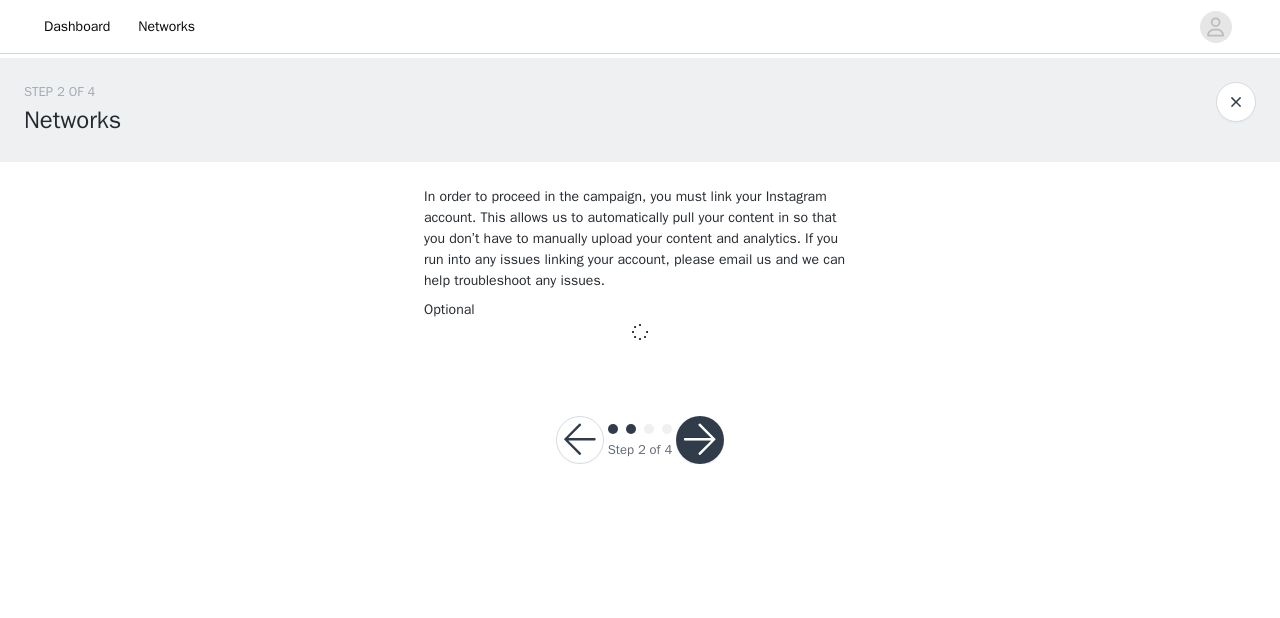 scroll, scrollTop: 0, scrollLeft: 0, axis: both 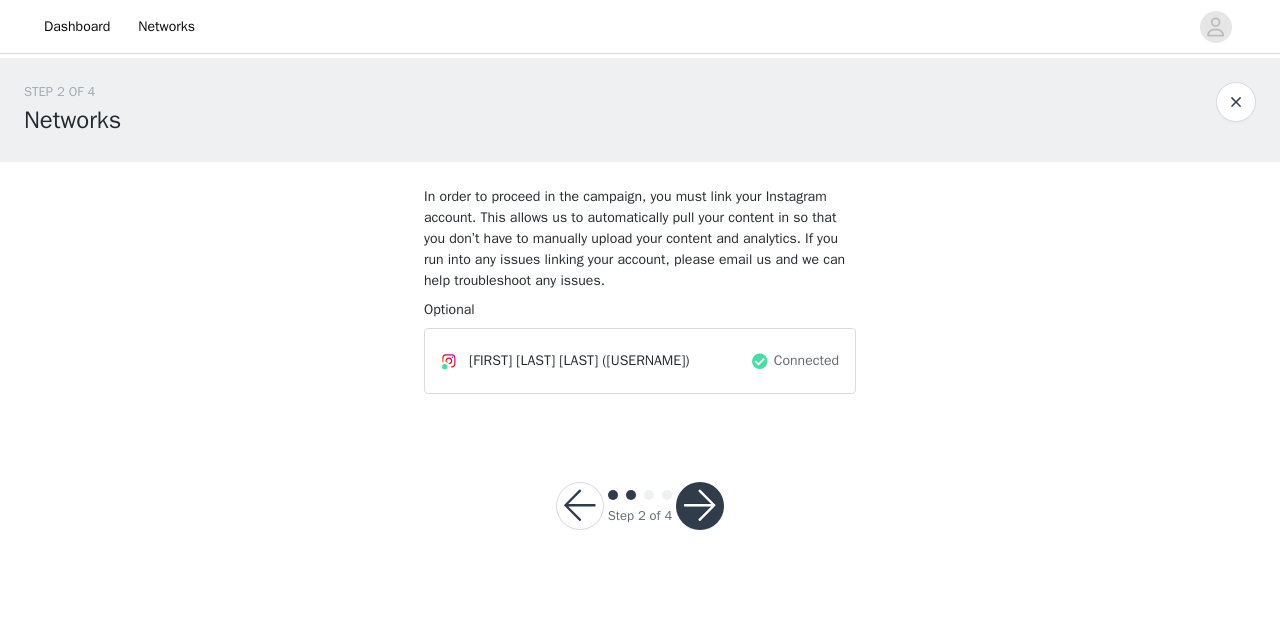 click at bounding box center [700, 506] 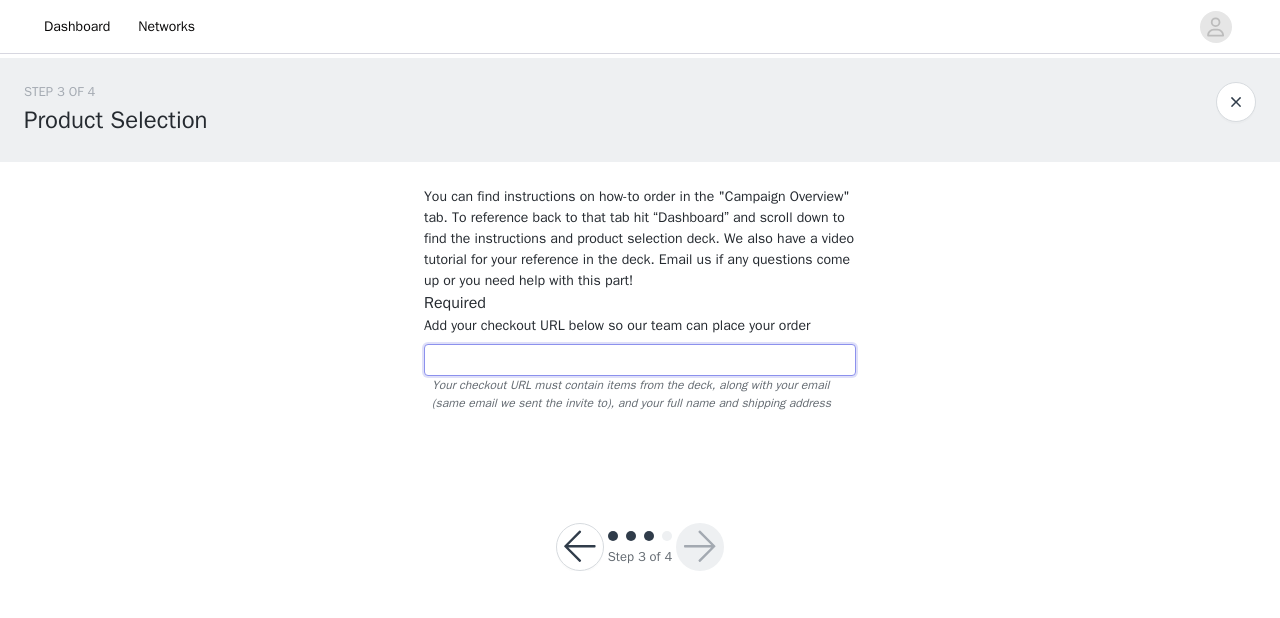 click at bounding box center [640, 360] 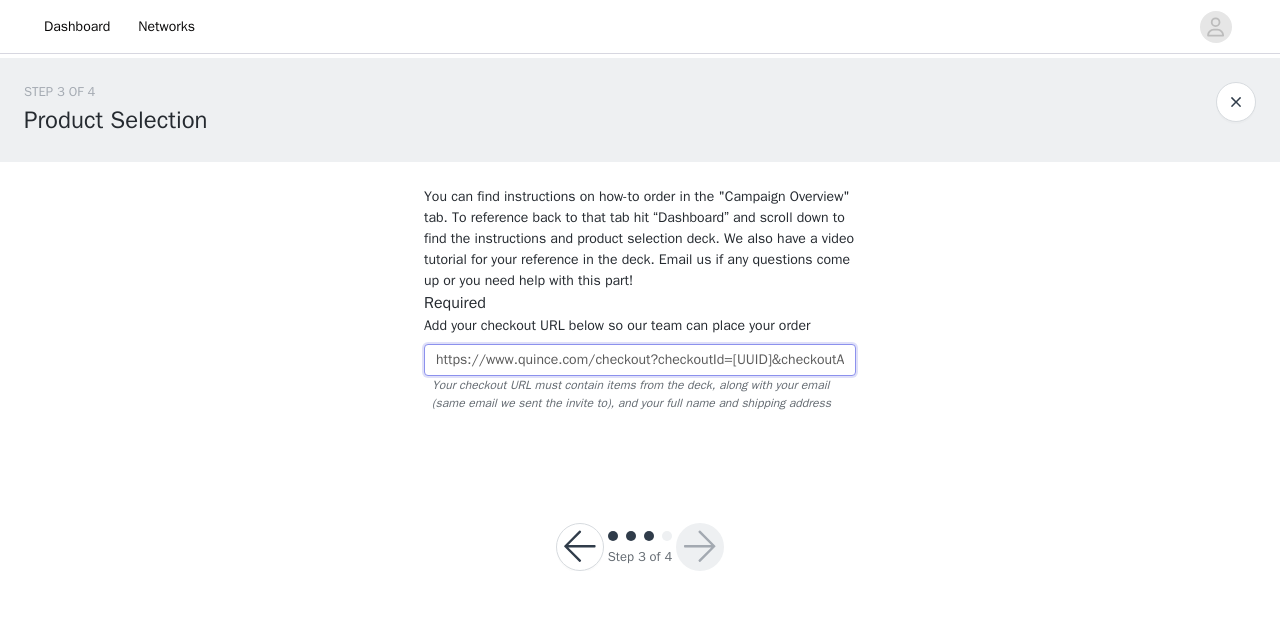 scroll, scrollTop: 0, scrollLeft: 626, axis: horizontal 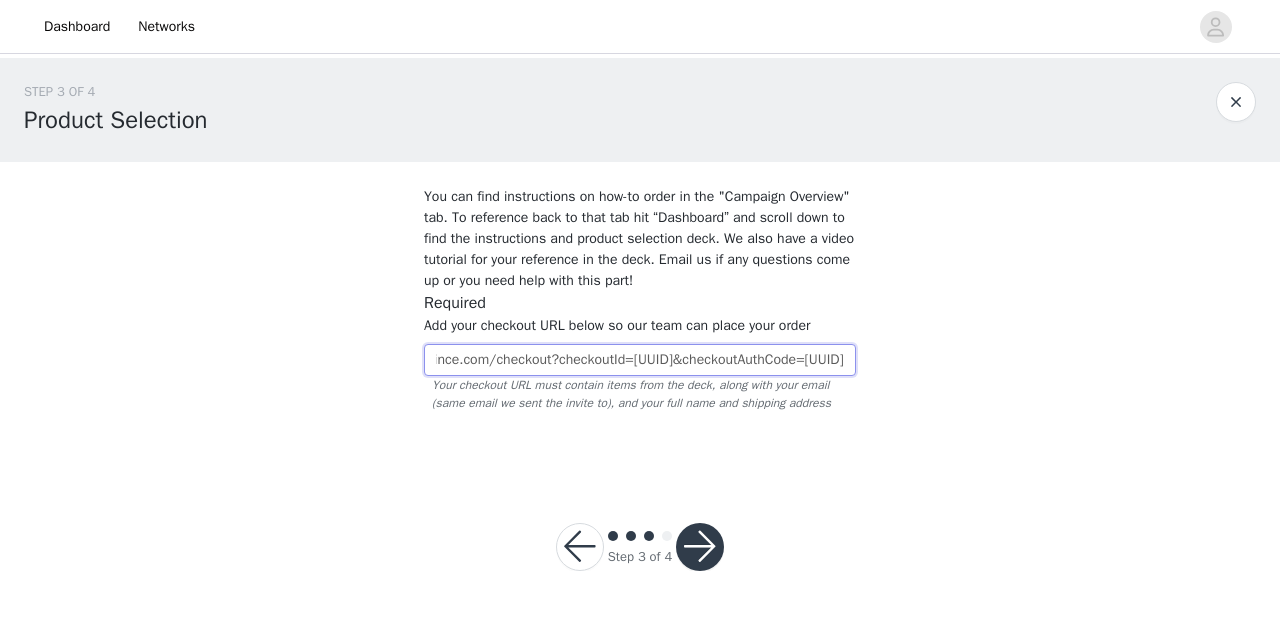 type on "https://www.quince.com/checkout?checkoutId=[UUID]&checkoutAuthCode=[UUID]" 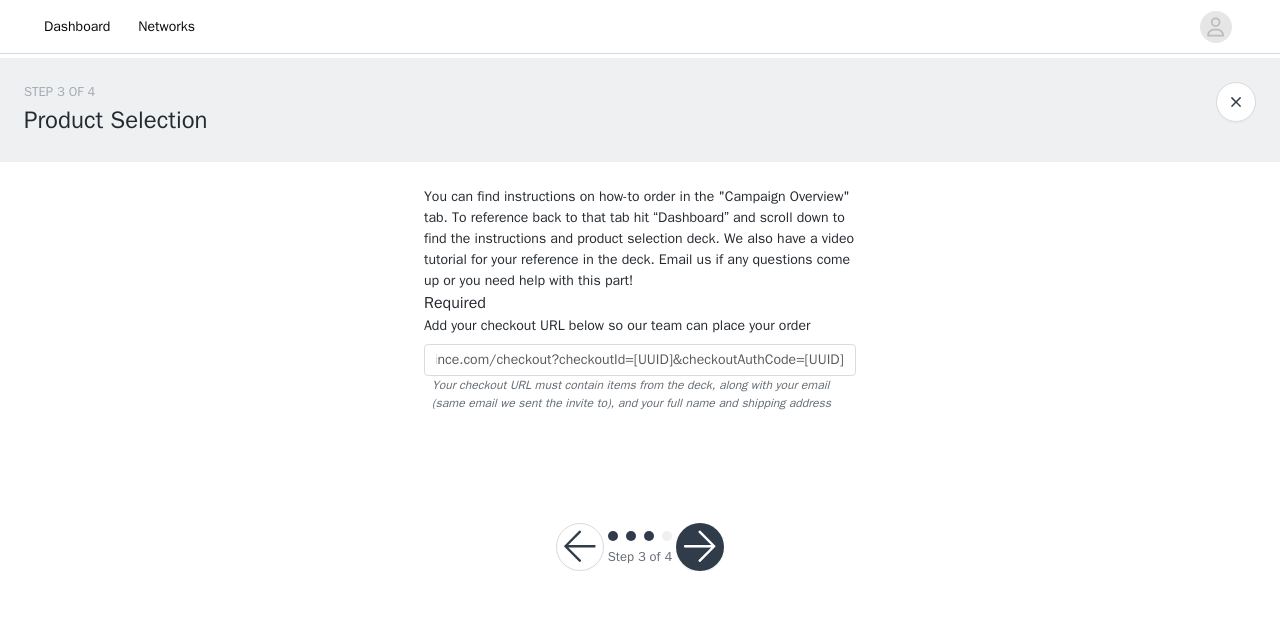 scroll, scrollTop: 0, scrollLeft: 0, axis: both 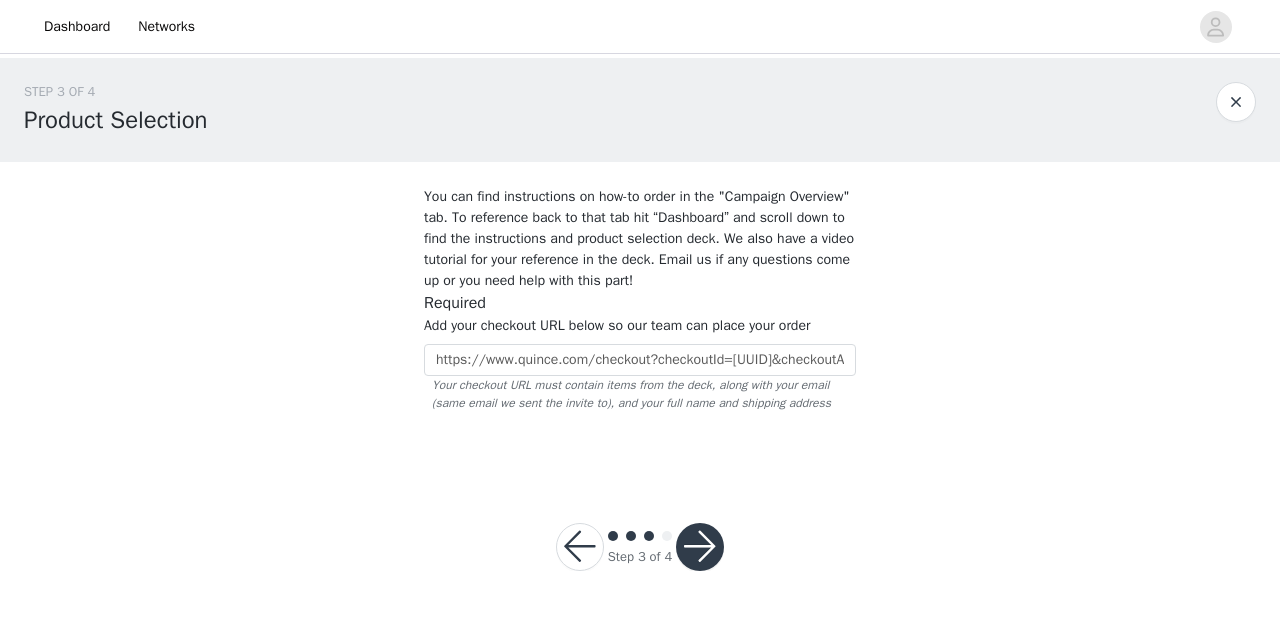 click at bounding box center [700, 547] 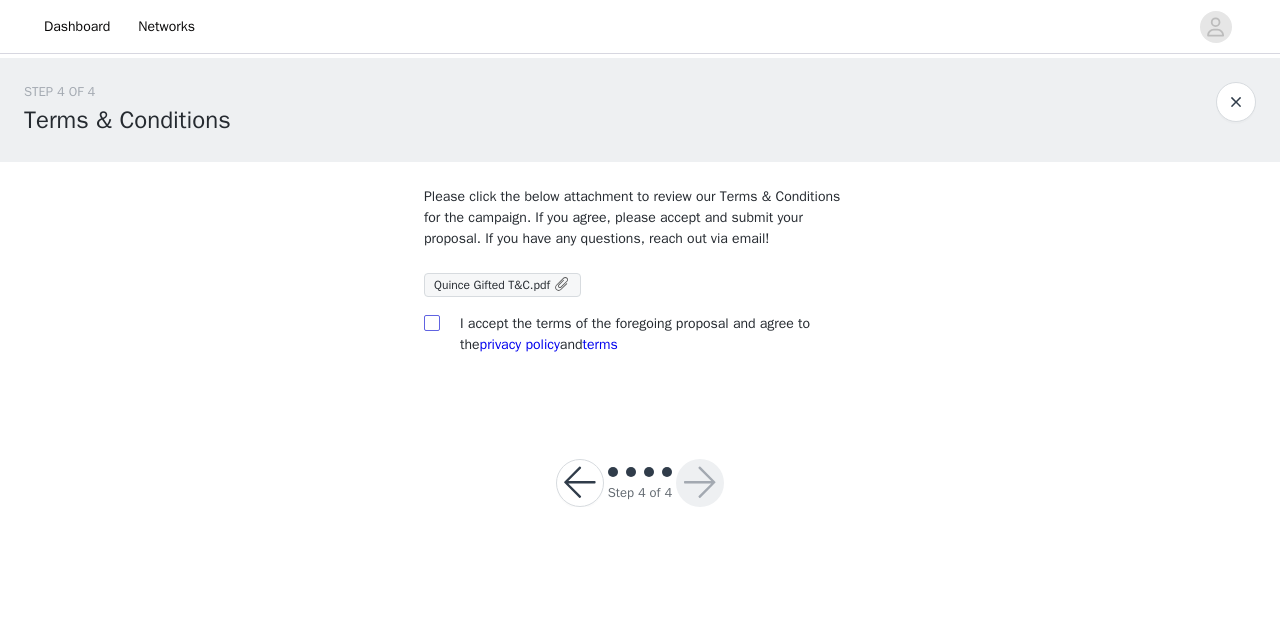 click at bounding box center (431, 322) 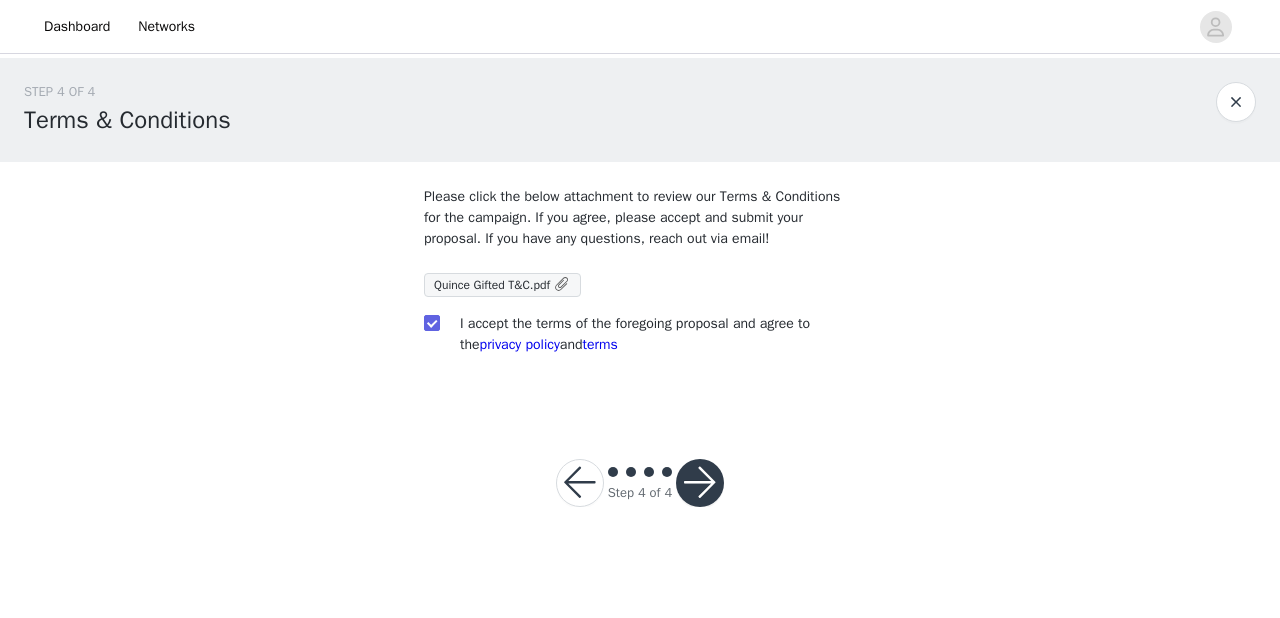 click at bounding box center [700, 483] 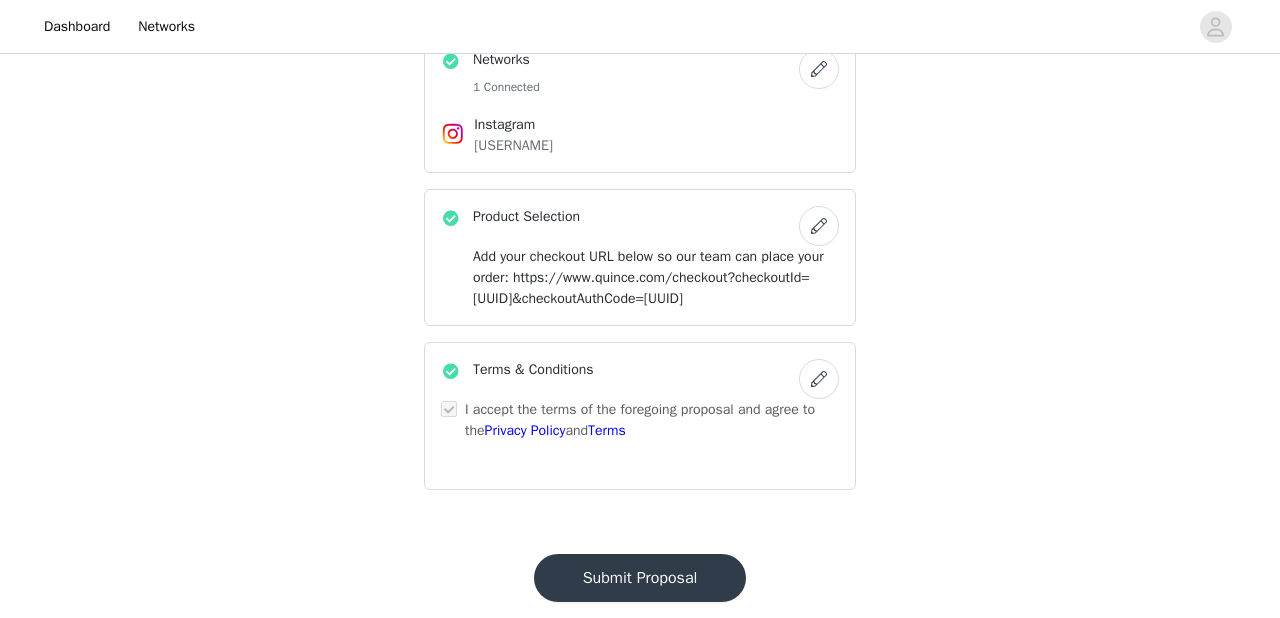 scroll, scrollTop: 708, scrollLeft: 0, axis: vertical 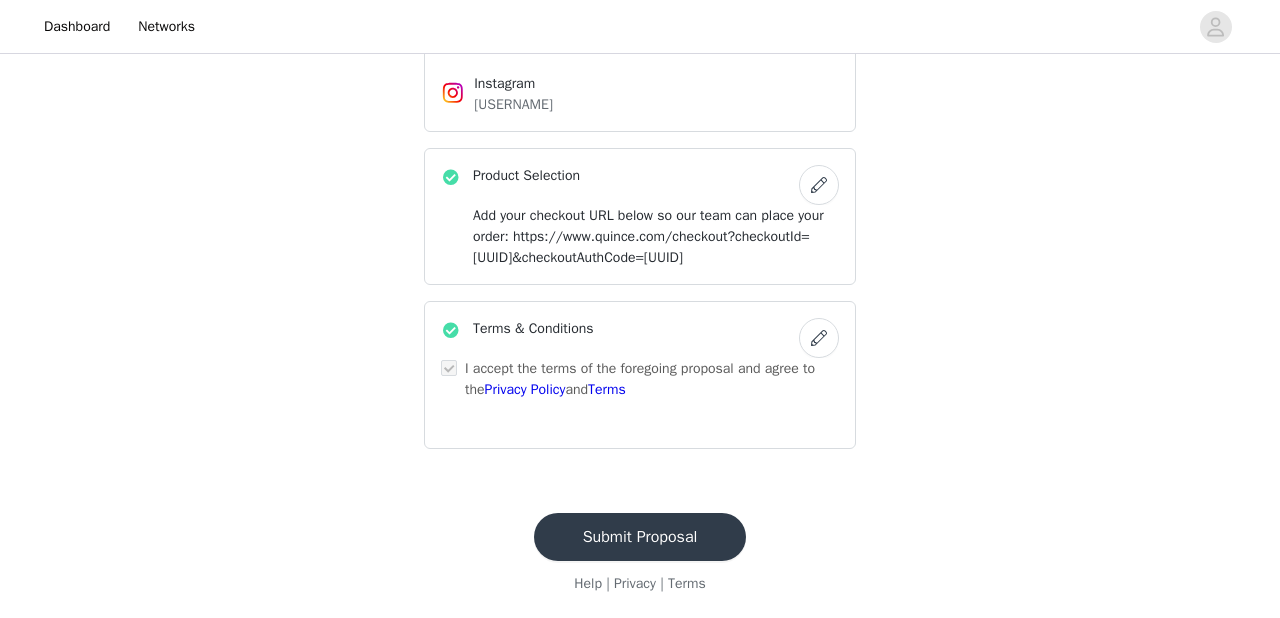click on "Submit Proposal" at bounding box center (640, 537) 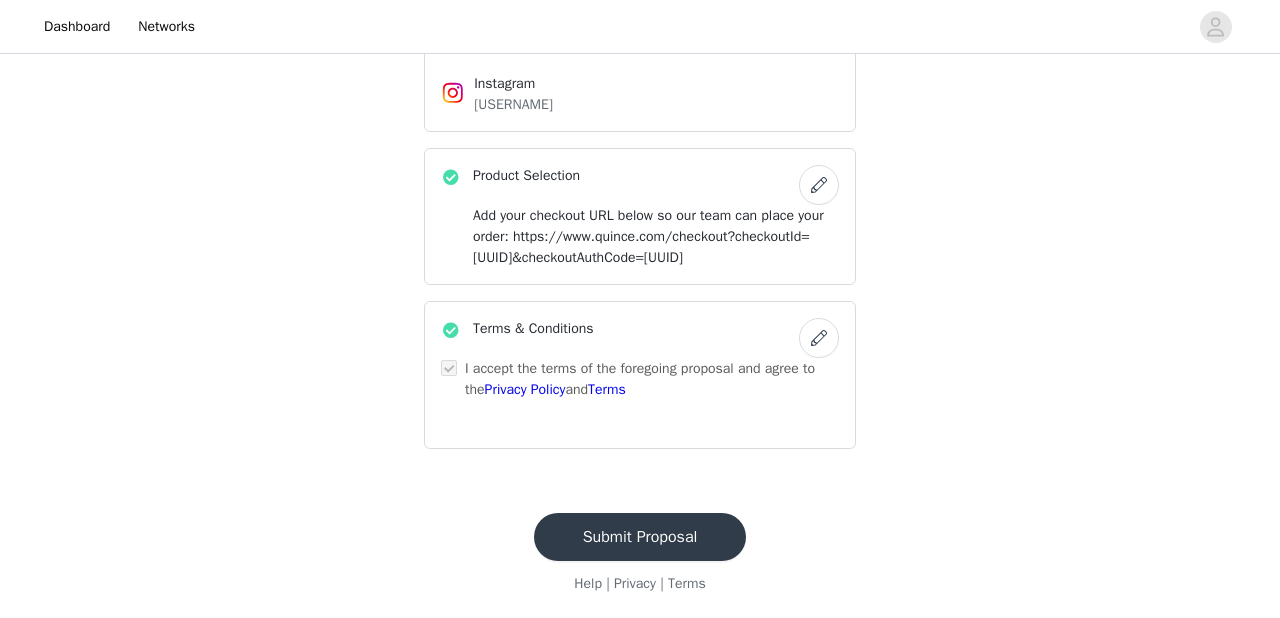scroll, scrollTop: 0, scrollLeft: 0, axis: both 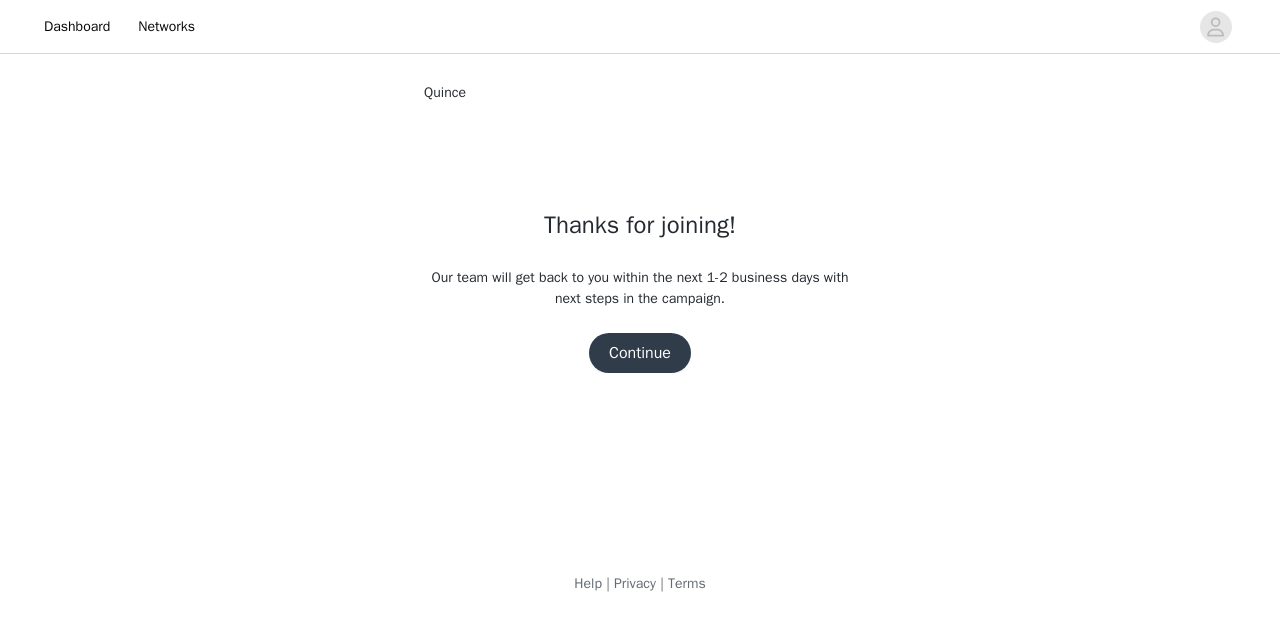 click on "Continue" at bounding box center (640, 353) 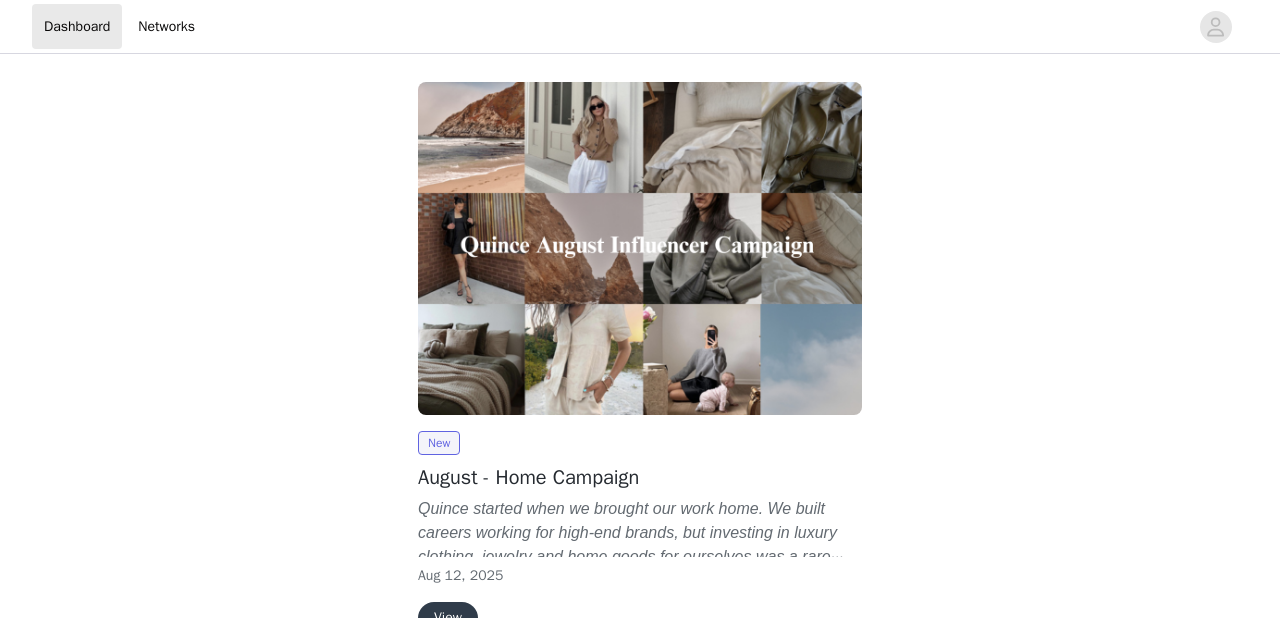 scroll, scrollTop: 0, scrollLeft: 0, axis: both 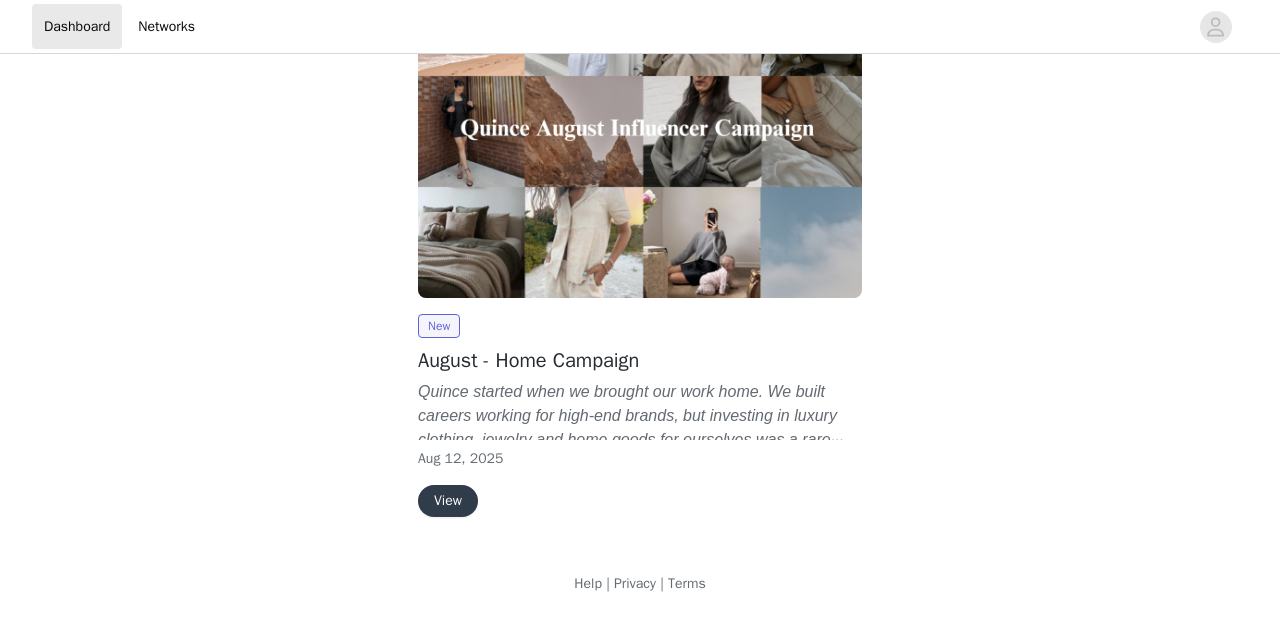click on "View" at bounding box center [448, 501] 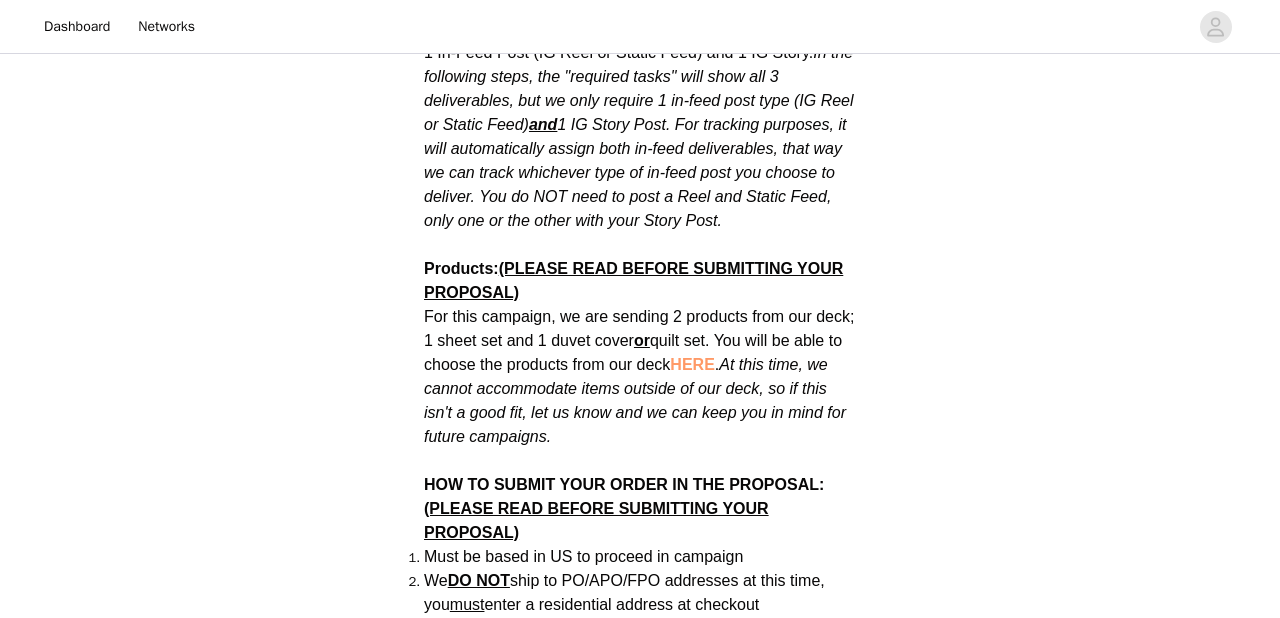scroll, scrollTop: 1166, scrollLeft: 0, axis: vertical 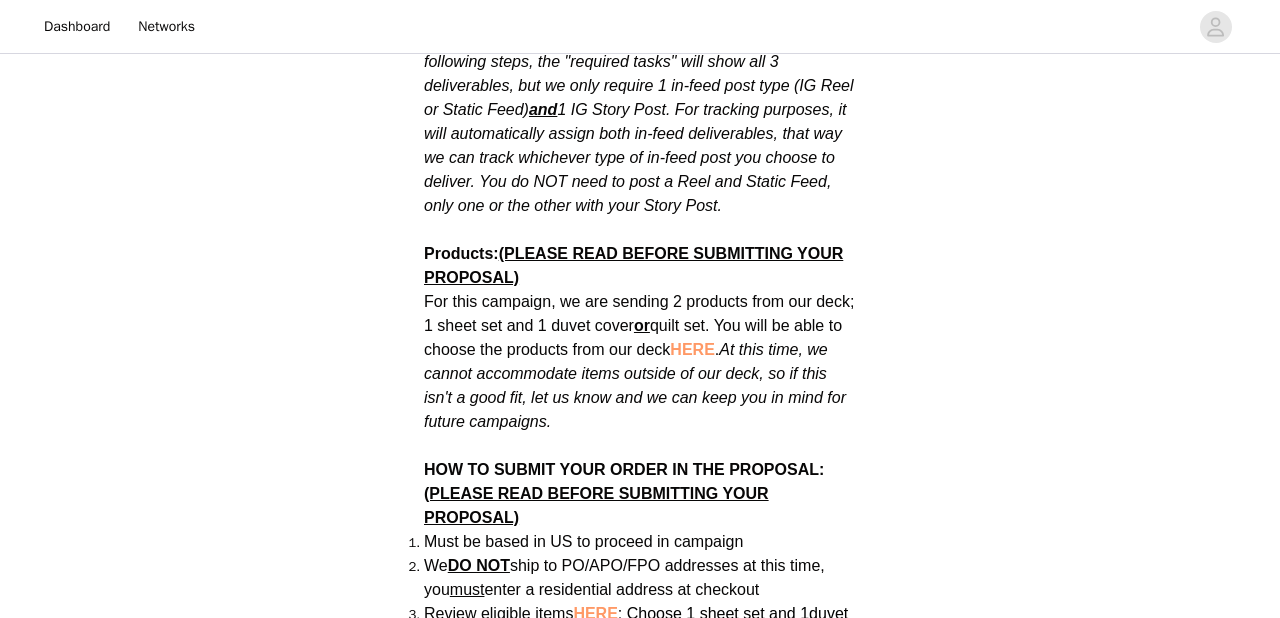 click on "HERE" at bounding box center [692, 349] 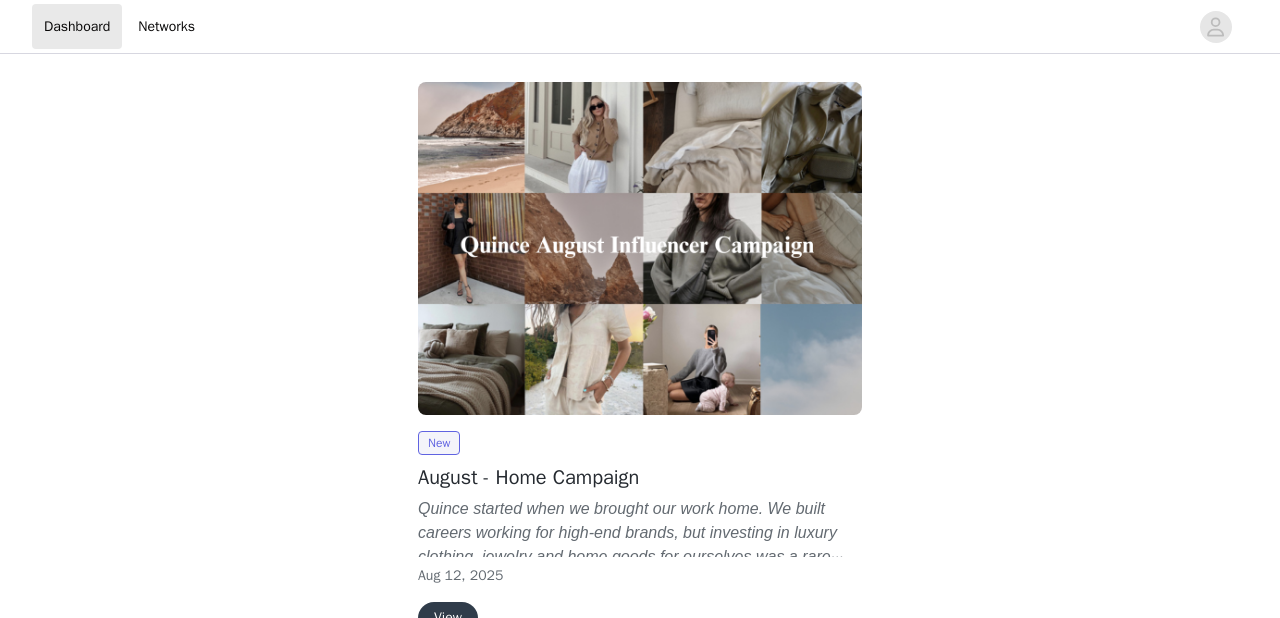scroll, scrollTop: 0, scrollLeft: 0, axis: both 